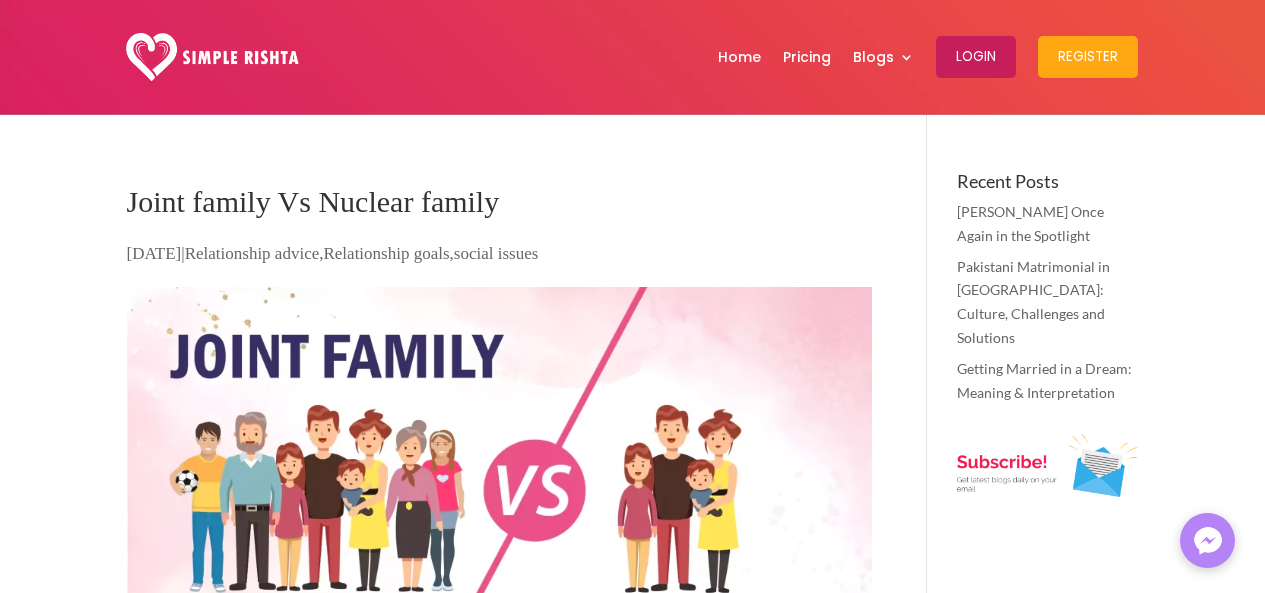 scroll, scrollTop: 70, scrollLeft: 0, axis: vertical 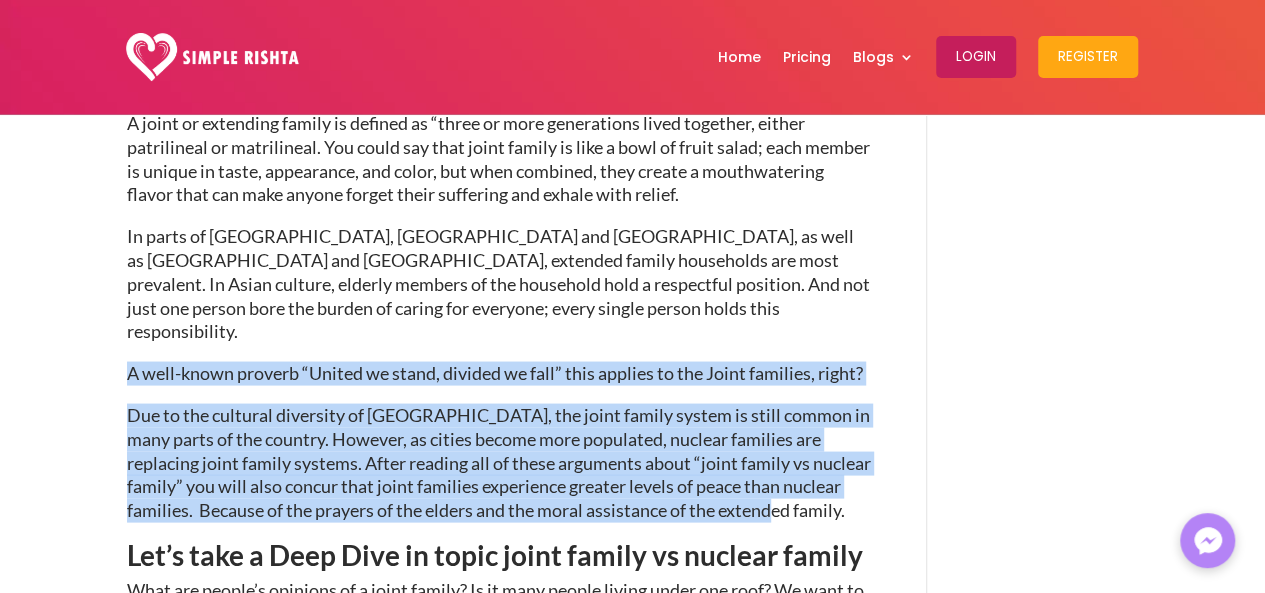 drag, startPoint x: 132, startPoint y: 323, endPoint x: 778, endPoint y: 455, distance: 659.34814 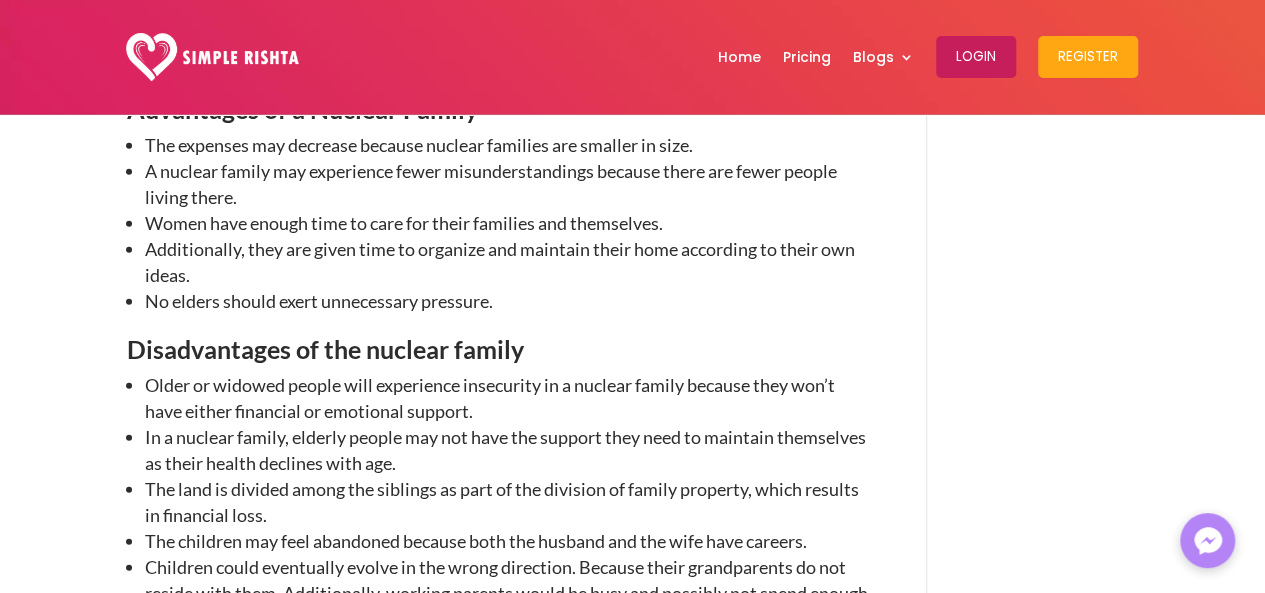 scroll, scrollTop: 2474, scrollLeft: 0, axis: vertical 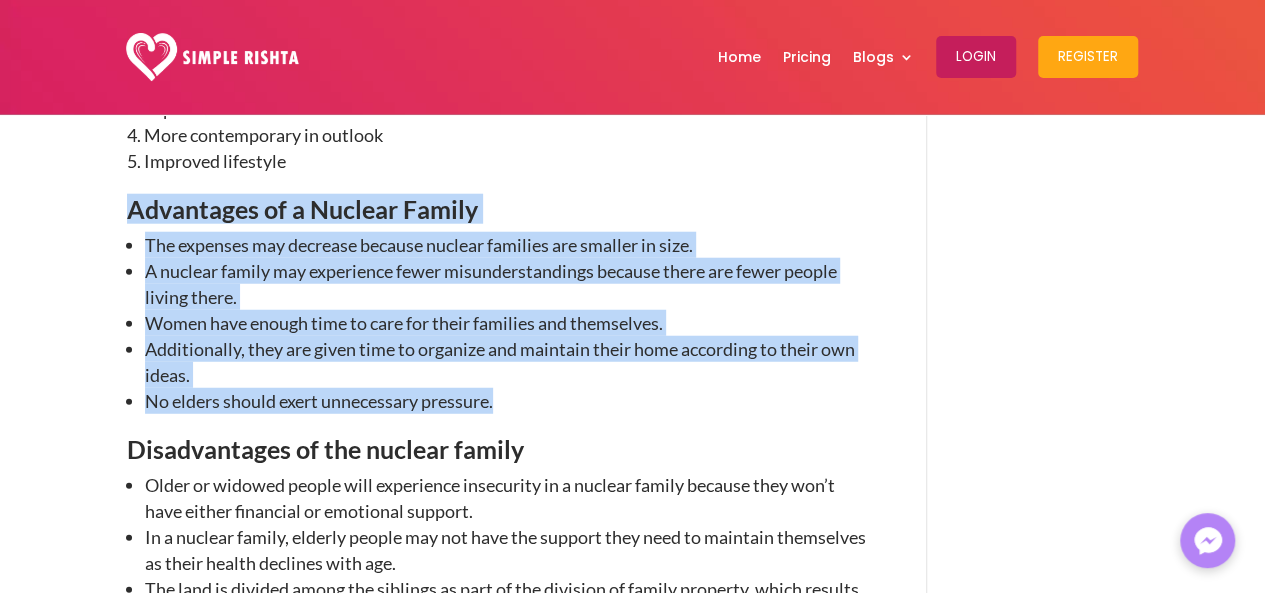 drag, startPoint x: 130, startPoint y: 157, endPoint x: 498, endPoint y: 349, distance: 415.0759 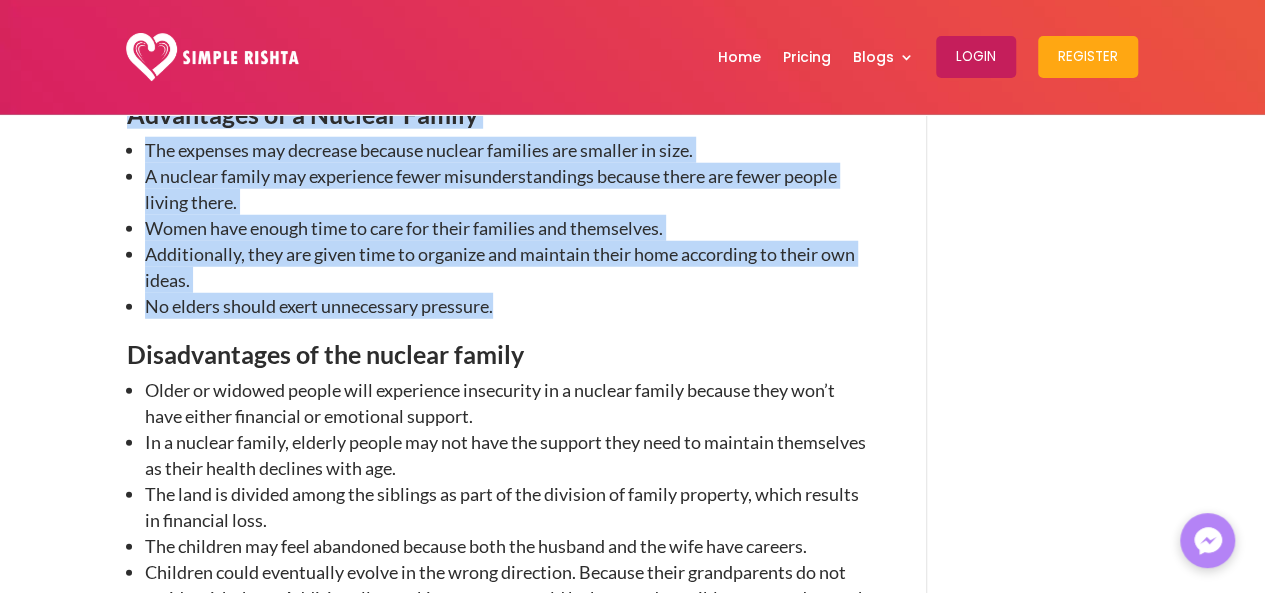 scroll, scrollTop: 2674, scrollLeft: 0, axis: vertical 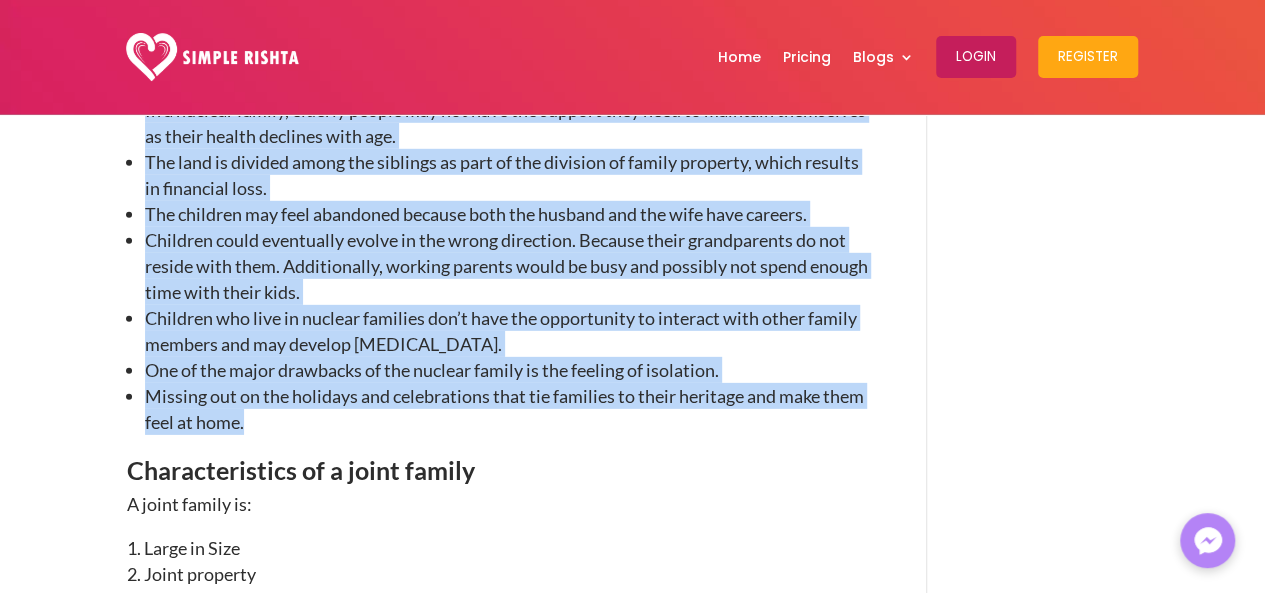 drag, startPoint x: 130, startPoint y: 195, endPoint x: 432, endPoint y: 389, distance: 358.9429 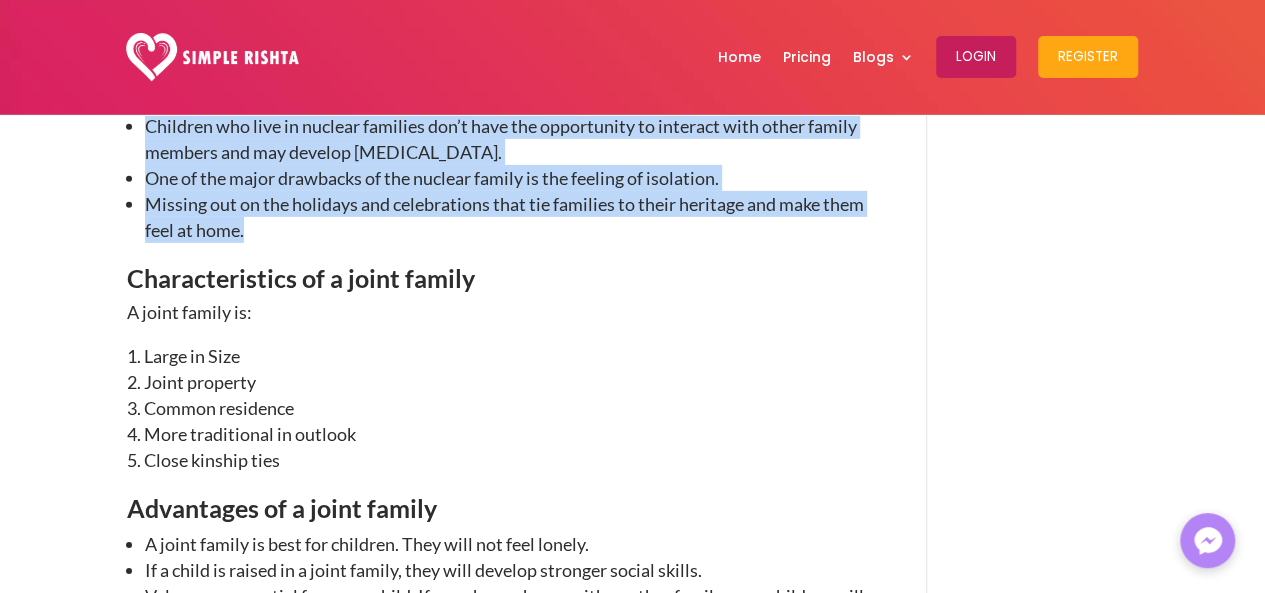 scroll, scrollTop: 3101, scrollLeft: 0, axis: vertical 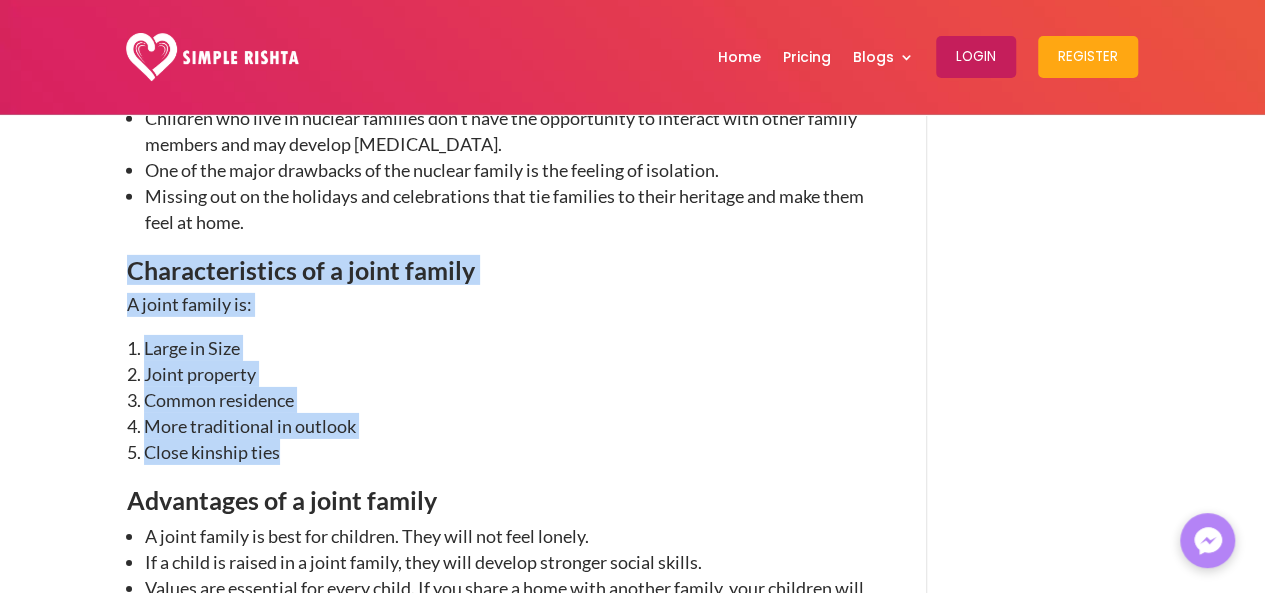 drag, startPoint x: 134, startPoint y: 217, endPoint x: 392, endPoint y: 397, distance: 314.58545 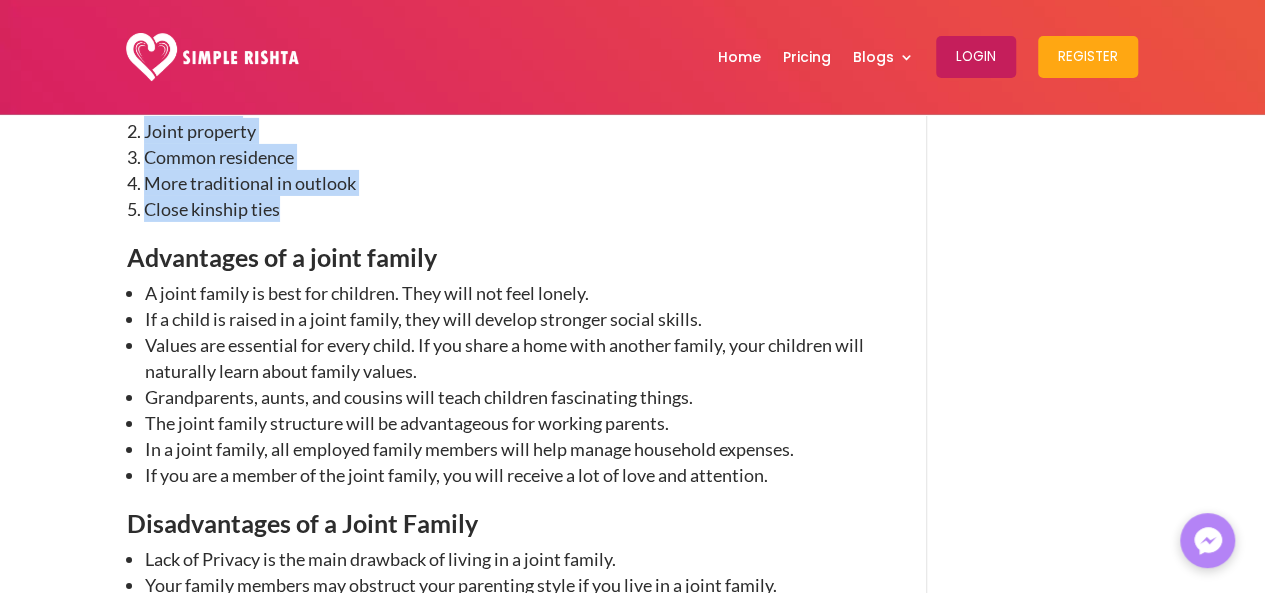 scroll, scrollTop: 3301, scrollLeft: 0, axis: vertical 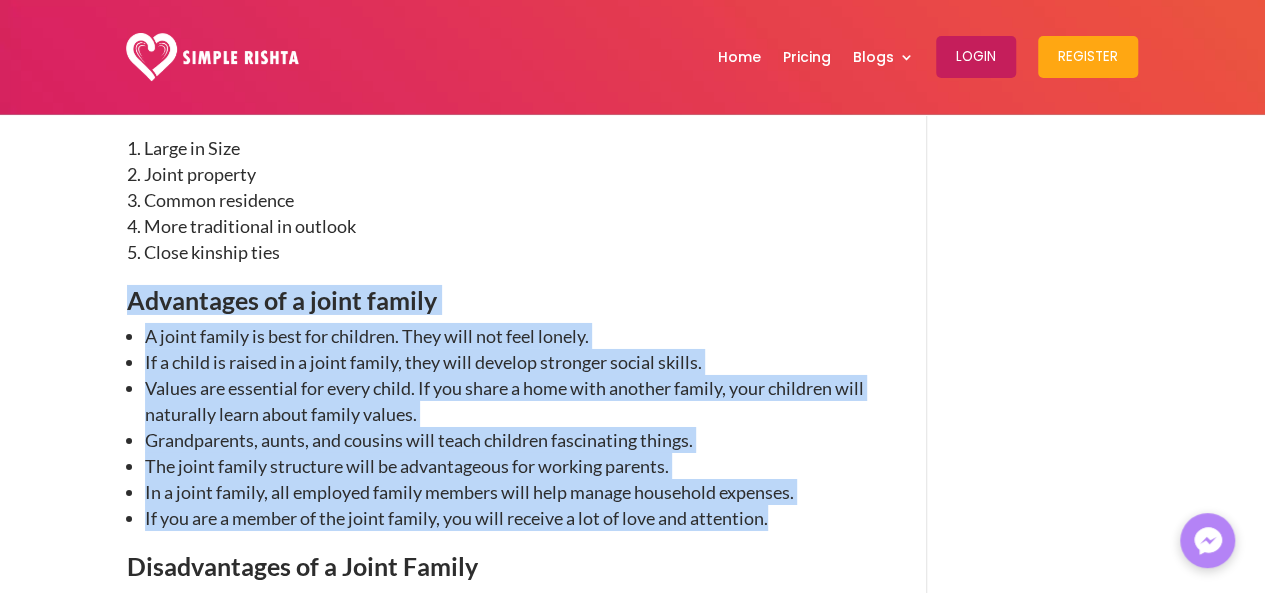 drag, startPoint x: 132, startPoint y: 247, endPoint x: 773, endPoint y: 474, distance: 680.0073 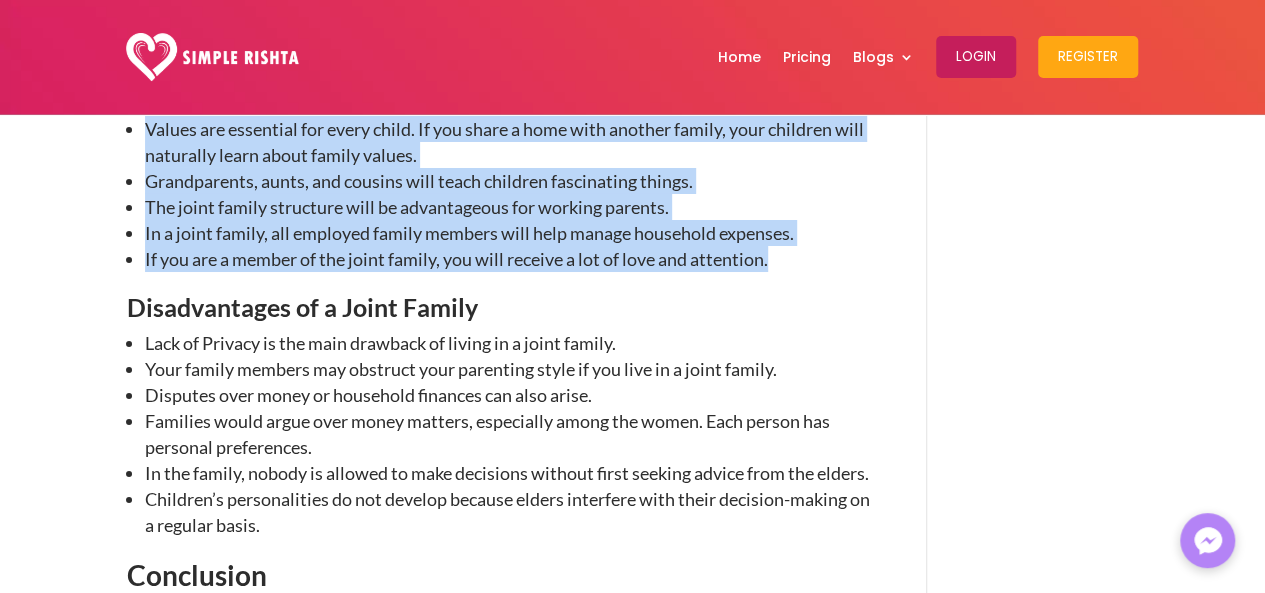 scroll, scrollTop: 3601, scrollLeft: 0, axis: vertical 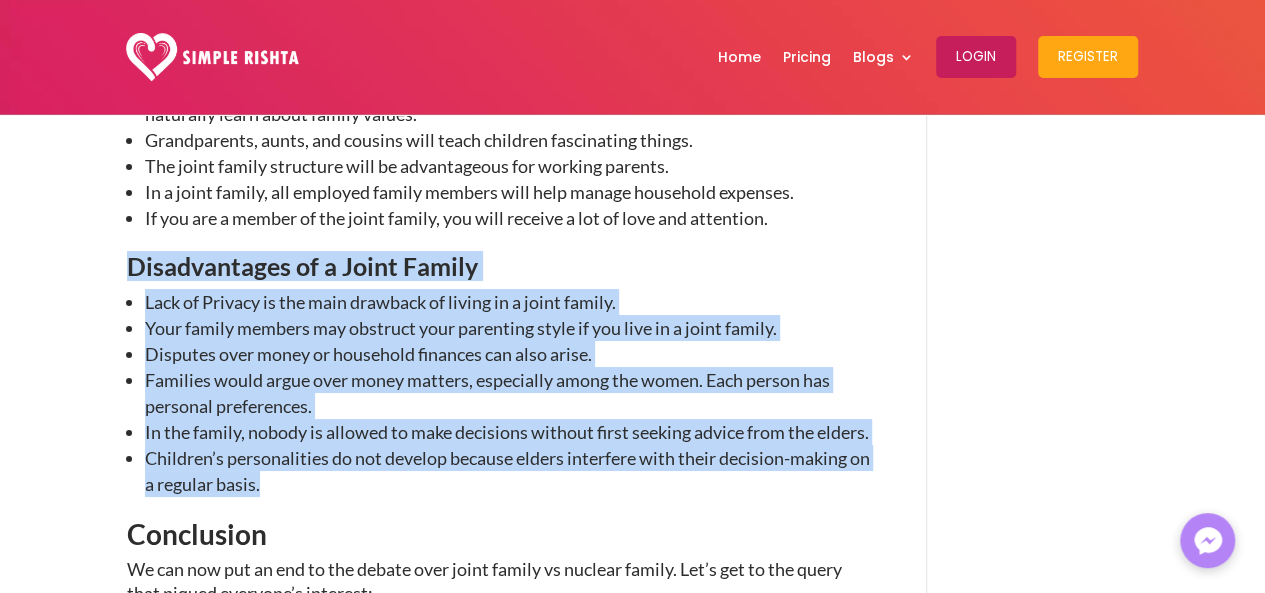 drag, startPoint x: 131, startPoint y: 212, endPoint x: 578, endPoint y: 461, distance: 511.67374 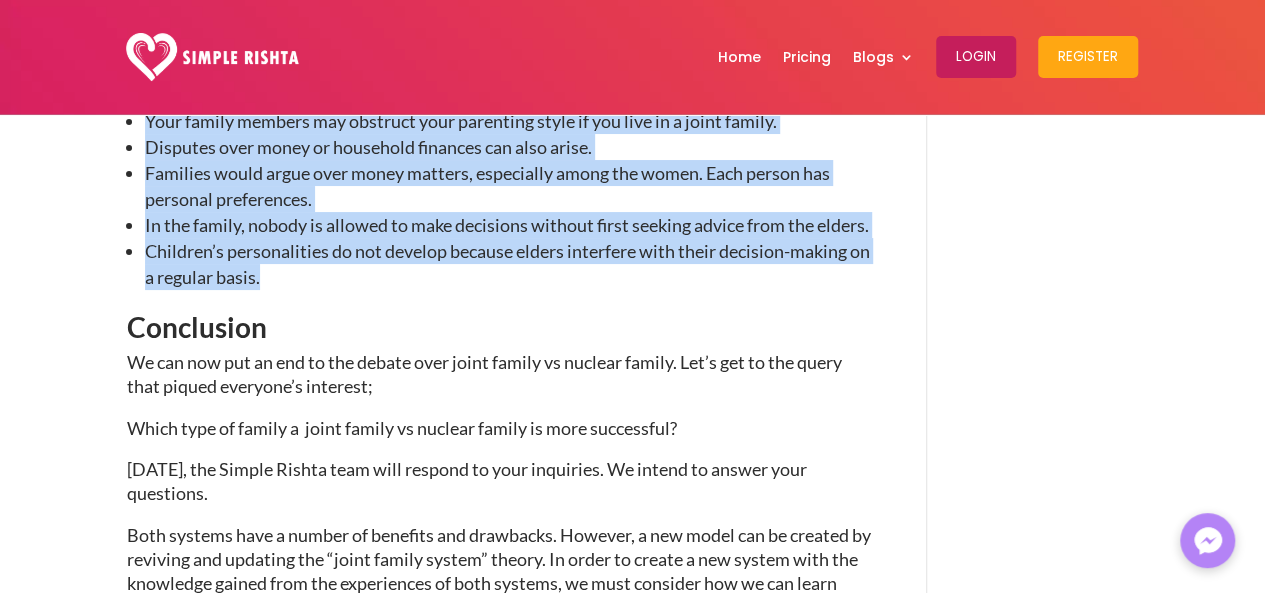 scroll, scrollTop: 3801, scrollLeft: 0, axis: vertical 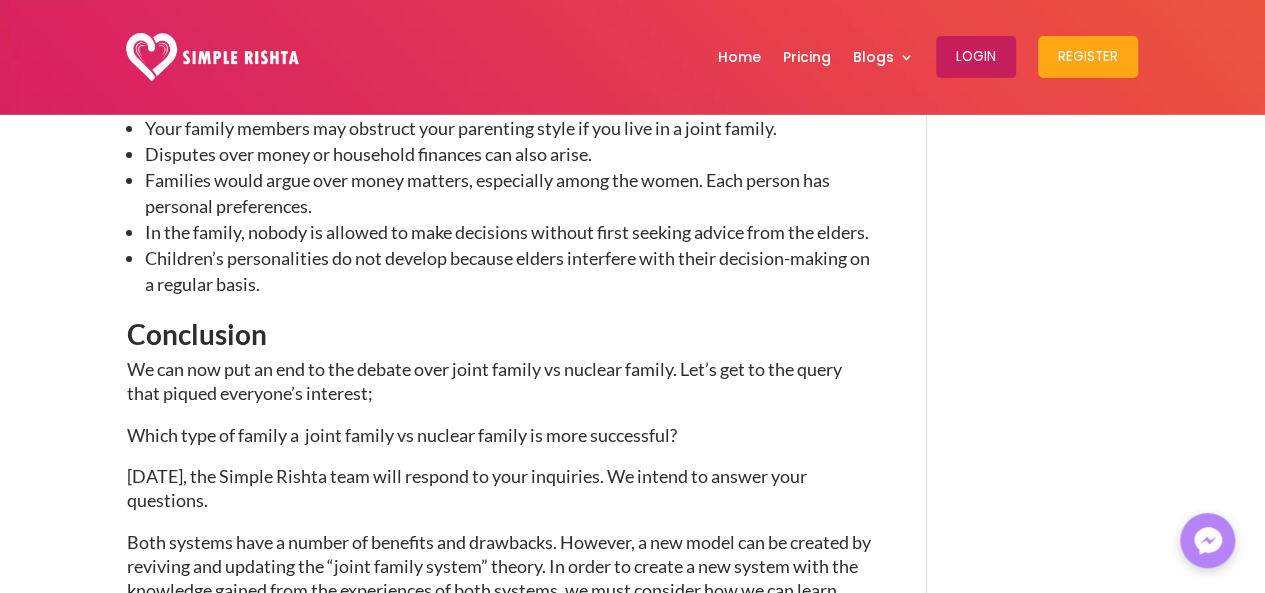 click on "Conclusion" at bounding box center (197, 334) 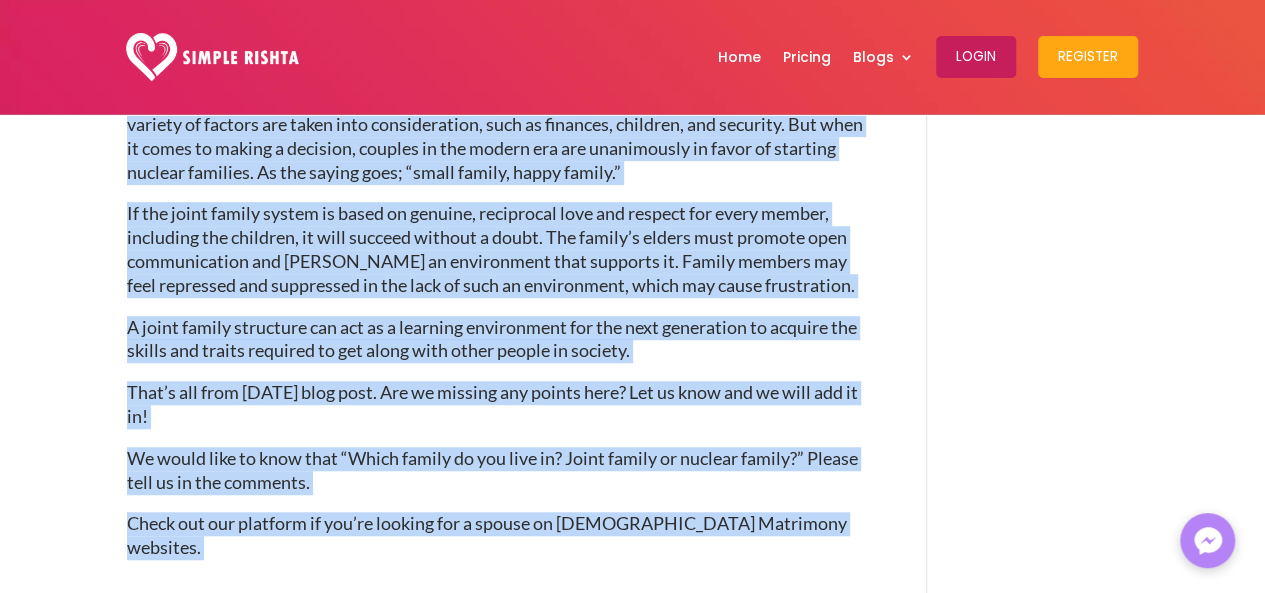 scroll, scrollTop: 4358, scrollLeft: 0, axis: vertical 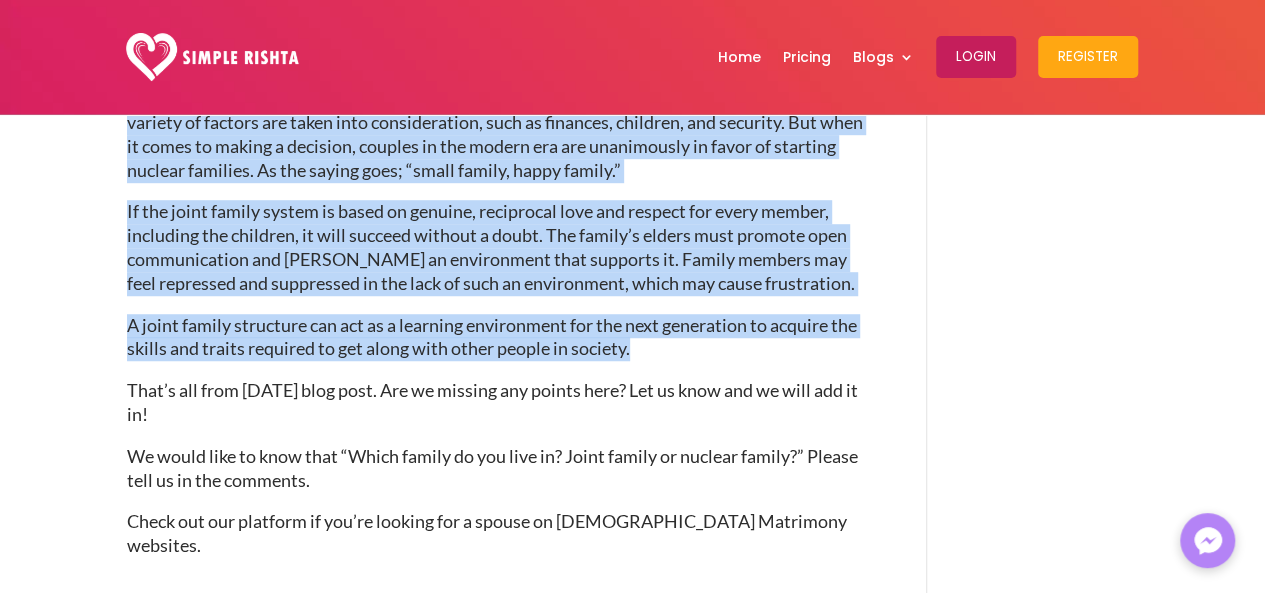drag, startPoint x: 128, startPoint y: 311, endPoint x: 669, endPoint y: 329, distance: 541.2994 